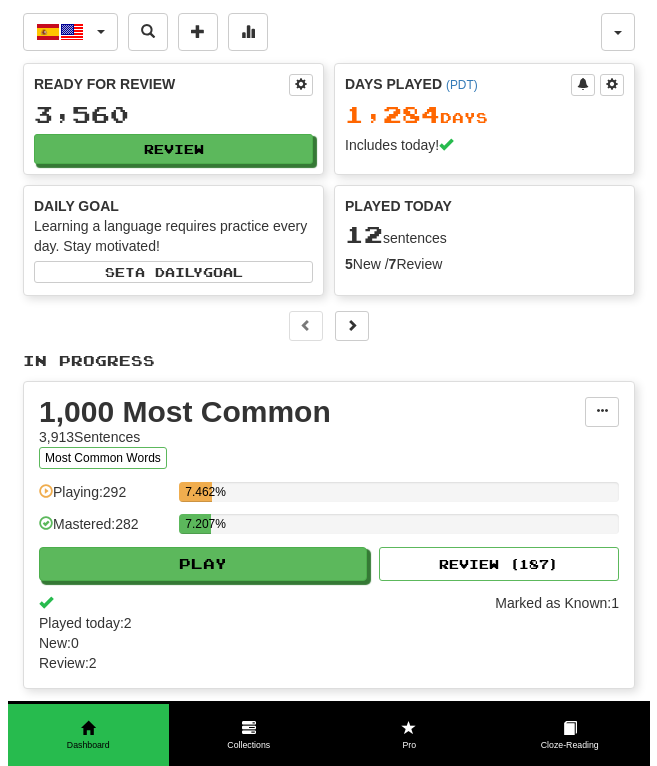scroll, scrollTop: 0, scrollLeft: 0, axis: both 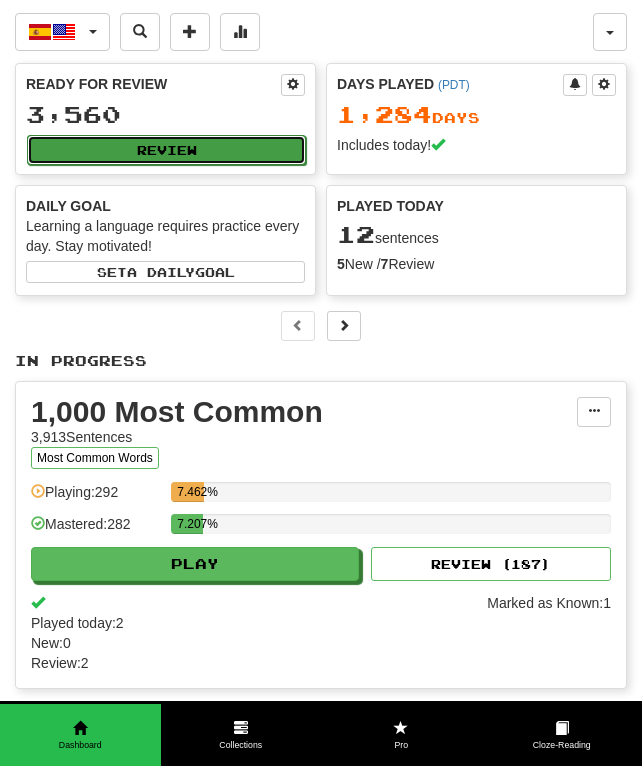 click on "Review" at bounding box center (166, 150) 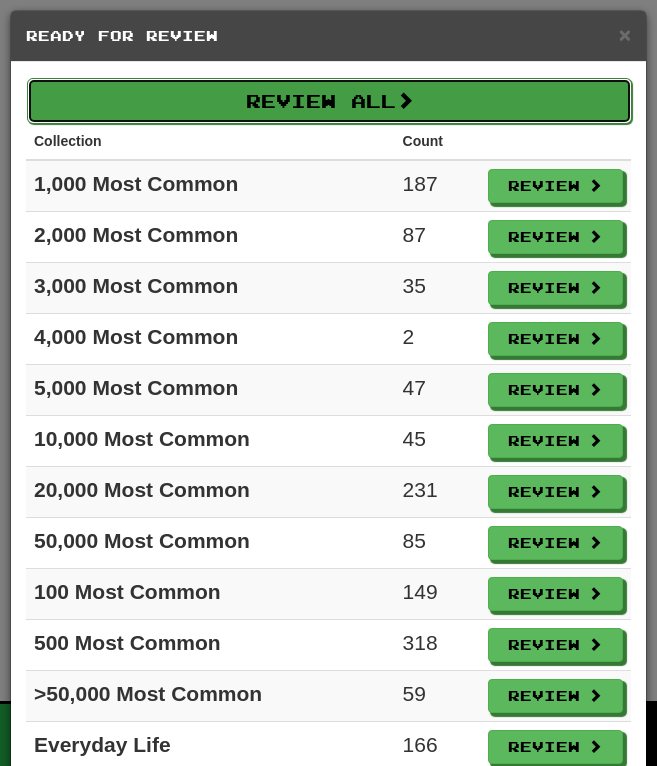 click on "Review All" at bounding box center [329, 101] 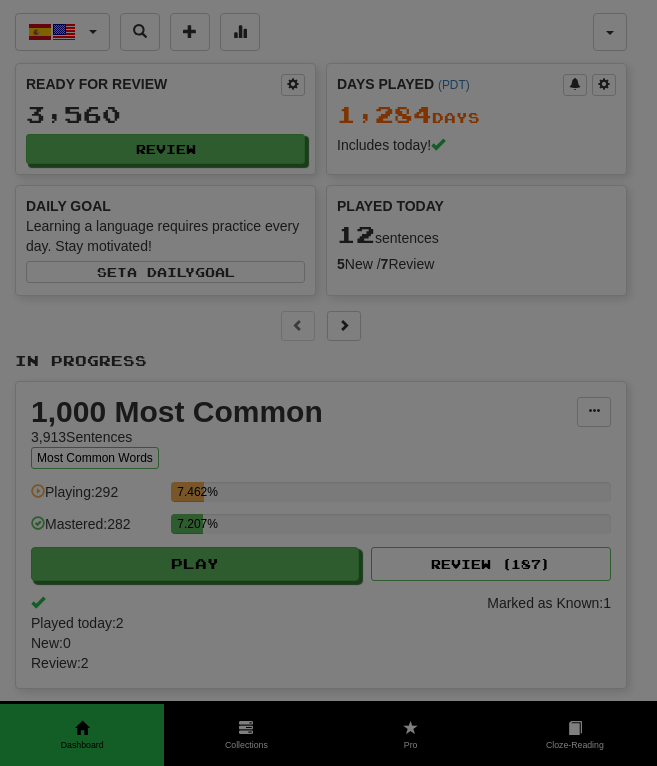 select on "**" 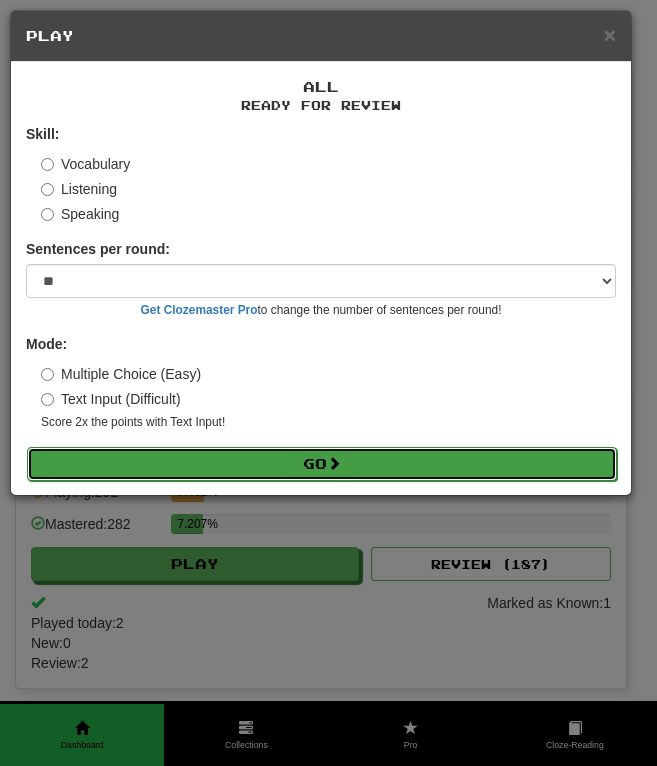 click on "Go" at bounding box center (322, 464) 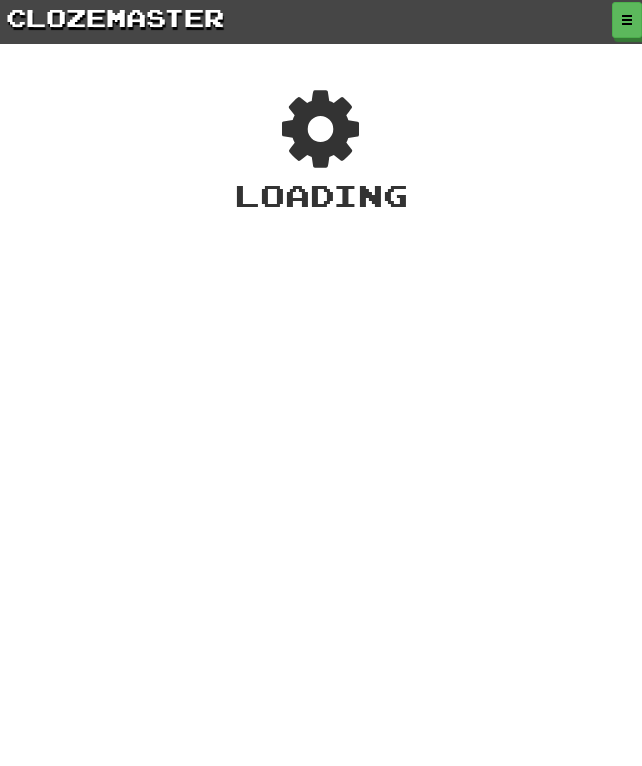 scroll, scrollTop: 0, scrollLeft: 0, axis: both 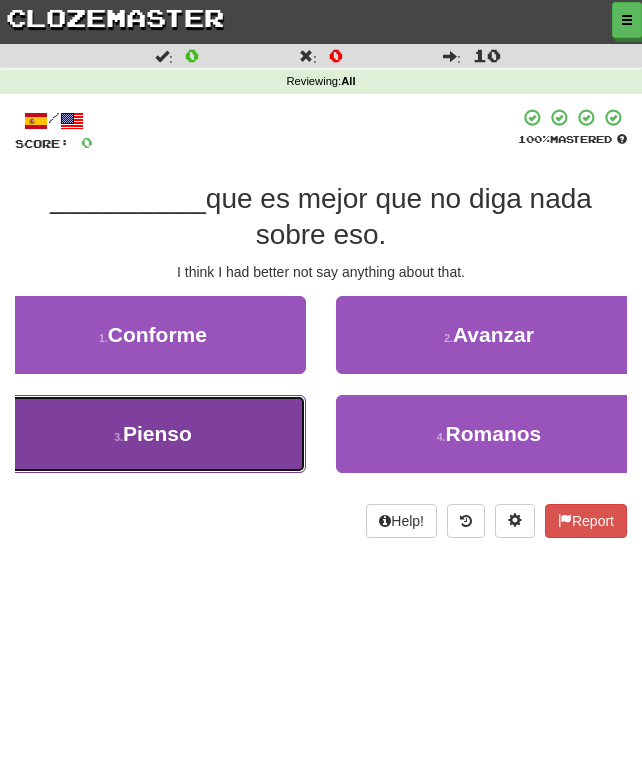 click on "3 .  Pienso" at bounding box center (153, 434) 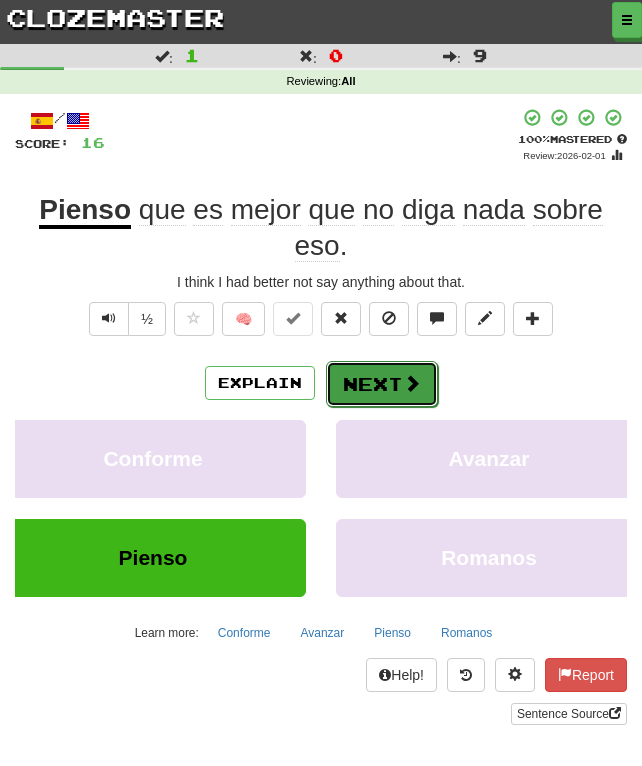 click on "Next" at bounding box center [382, 384] 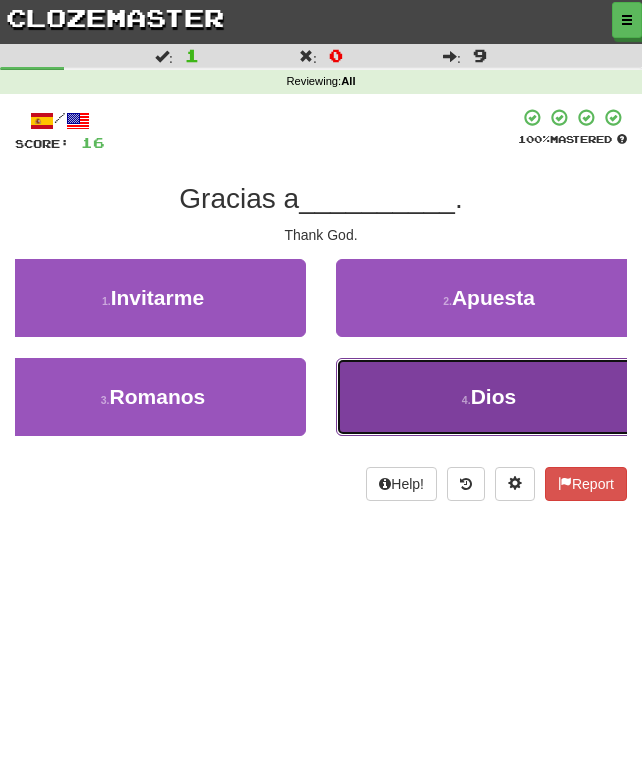 click on "Dios" at bounding box center [494, 396] 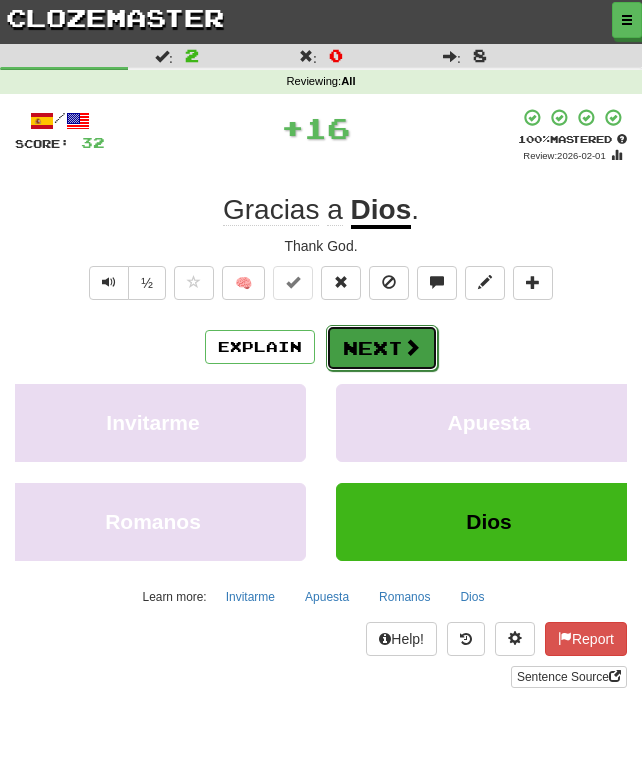 click on "Next" at bounding box center (382, 348) 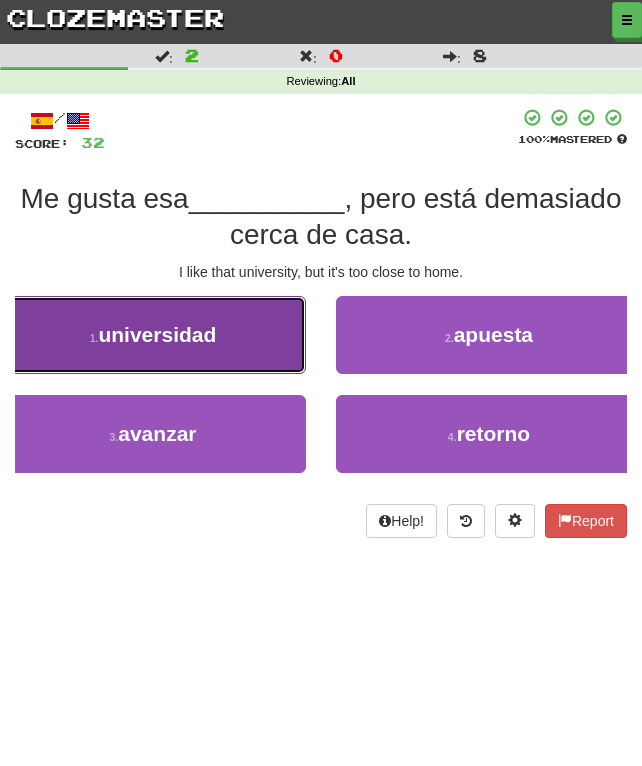 click on "1 .  universidad" at bounding box center [153, 335] 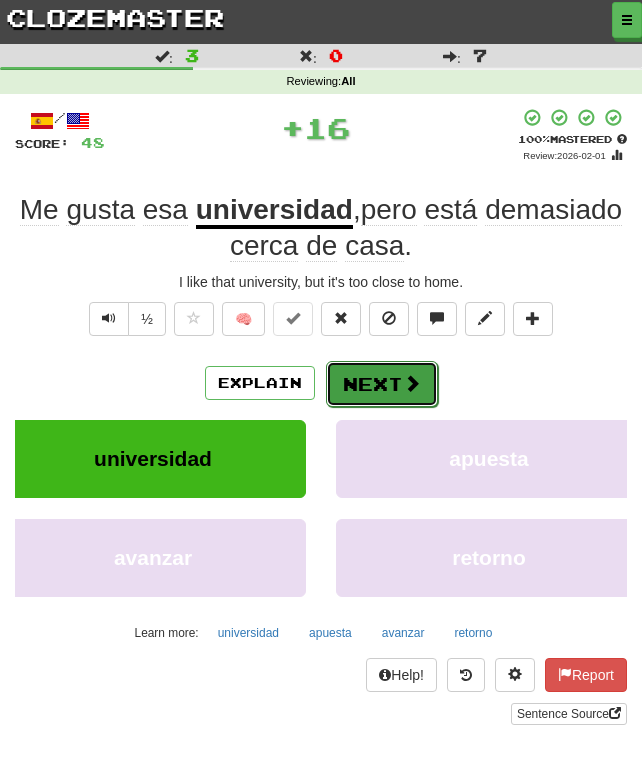 click on "Next" at bounding box center [382, 384] 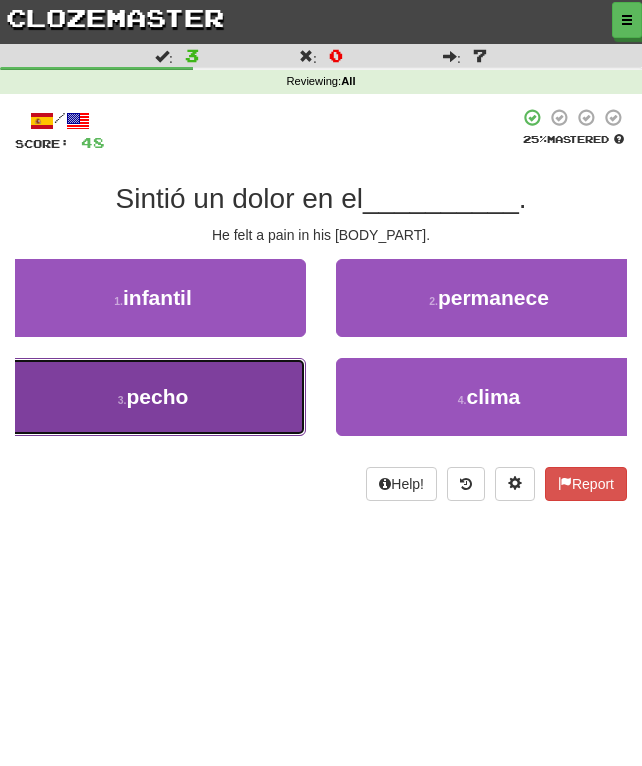 click on "3 .  pecho" at bounding box center [153, 397] 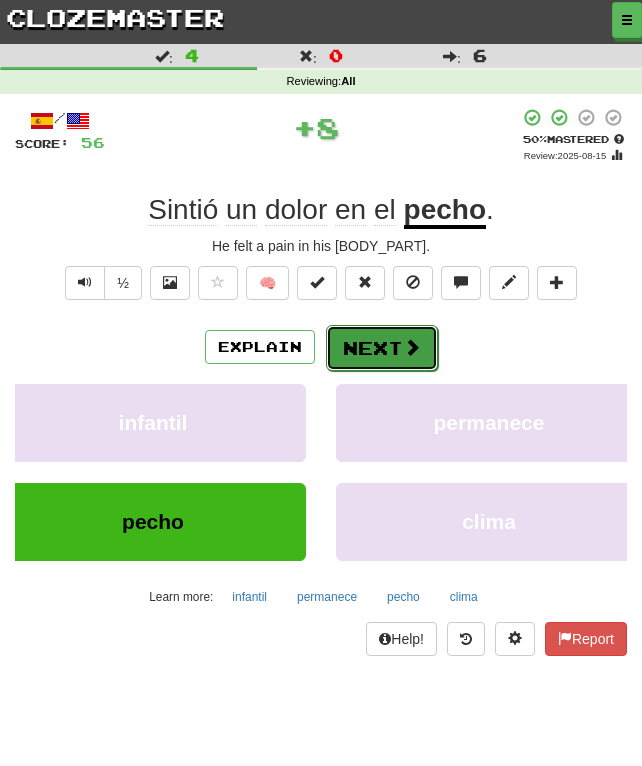 click on "Next" at bounding box center (382, 348) 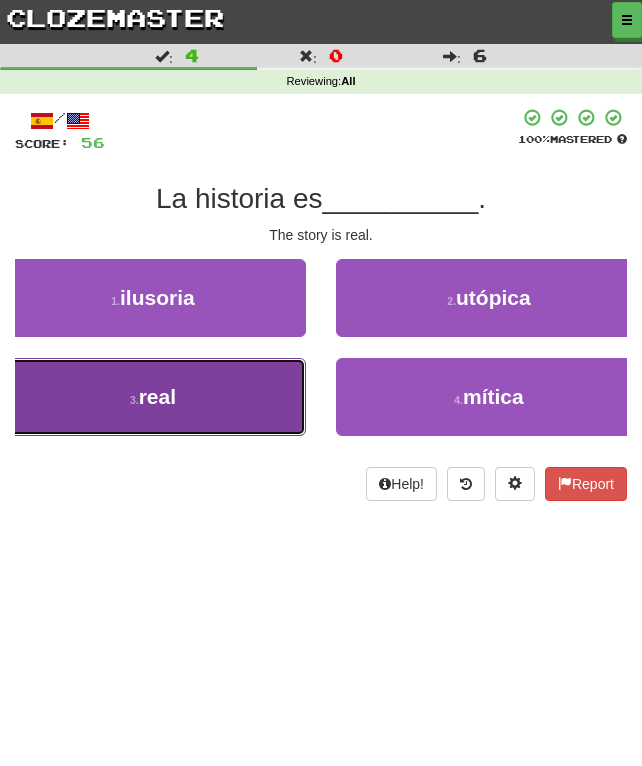 click on "3 .  real" at bounding box center (153, 397) 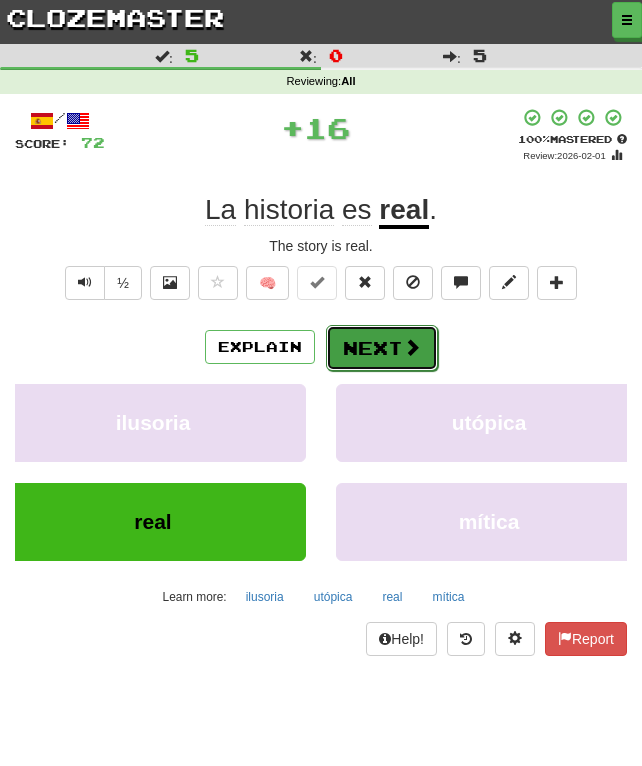 click on "Next" at bounding box center [382, 348] 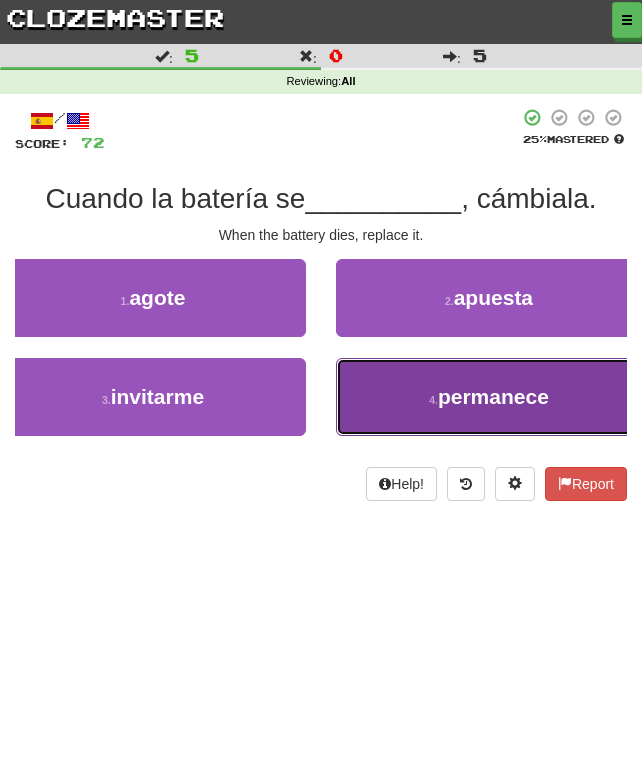 click on "4 .  permanece" at bounding box center (489, 397) 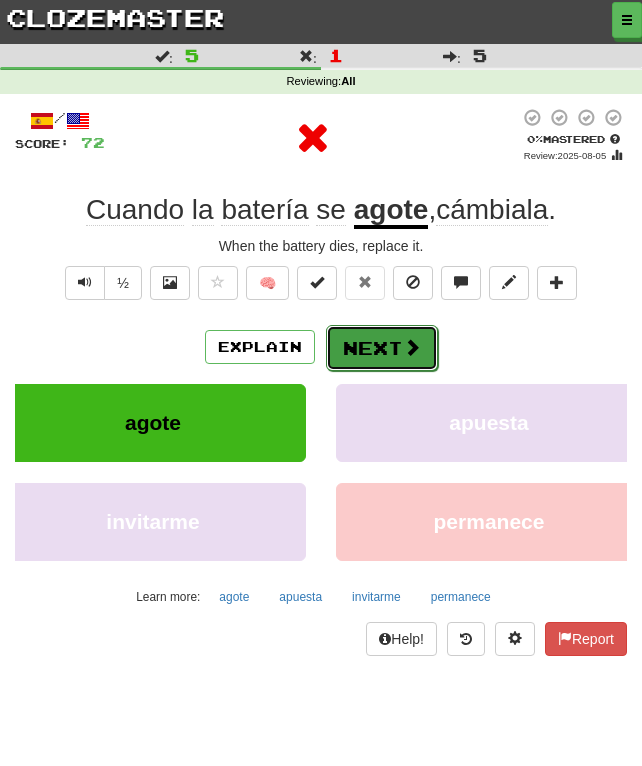 click on "Next" at bounding box center (382, 348) 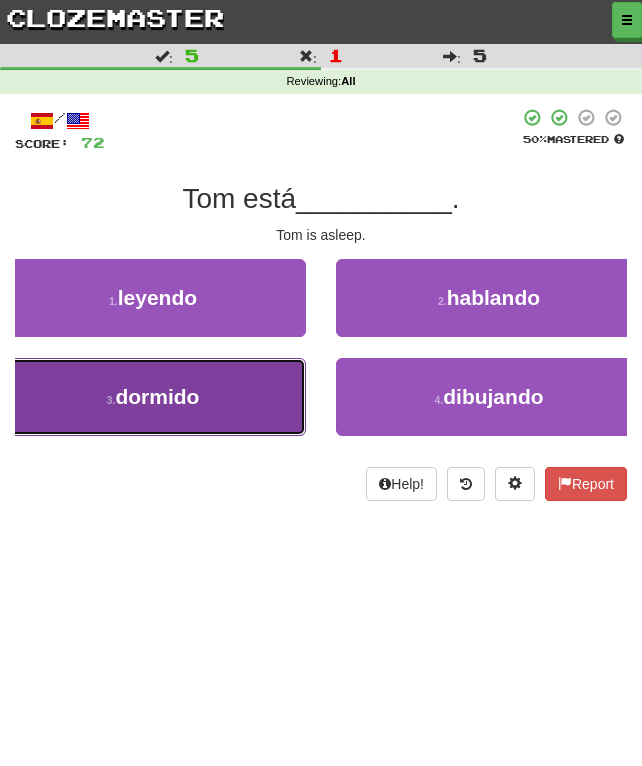 click on "3 .  dormido" at bounding box center [153, 397] 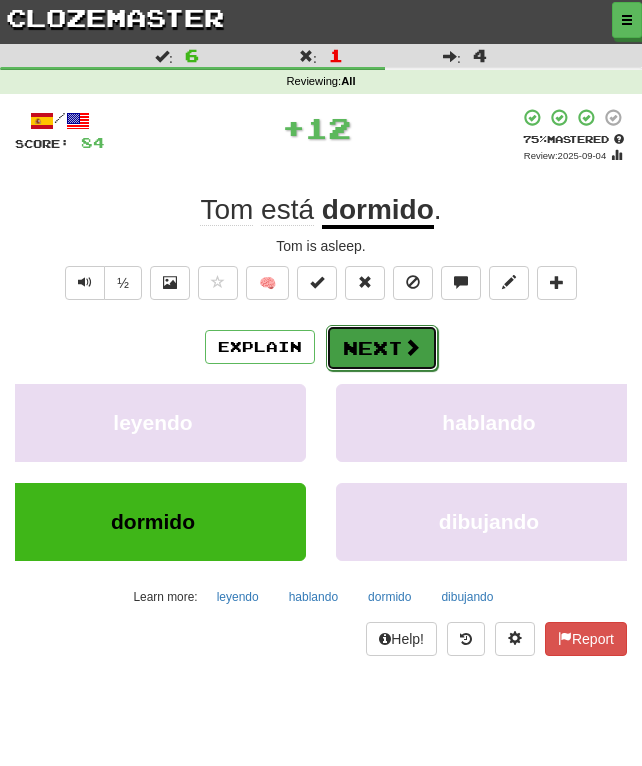 click on "Next" at bounding box center (382, 348) 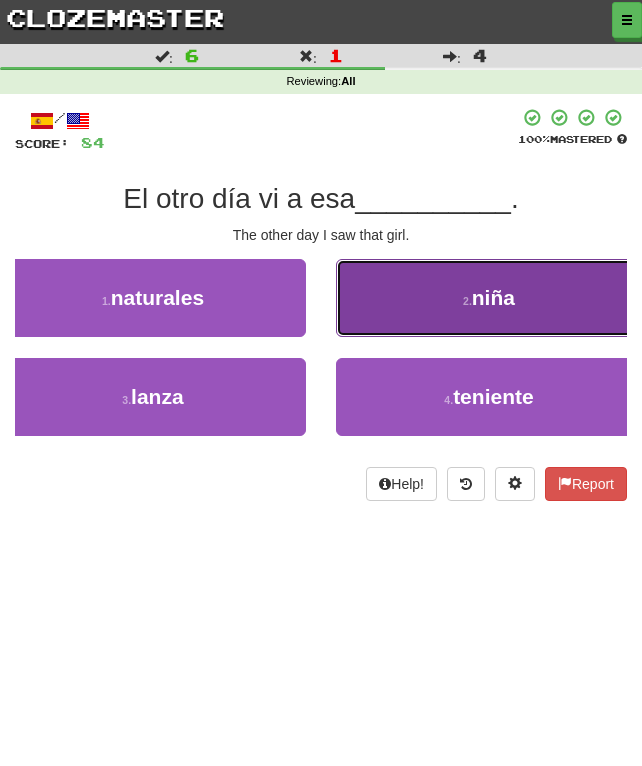 click on "2 .  niña" at bounding box center [489, 298] 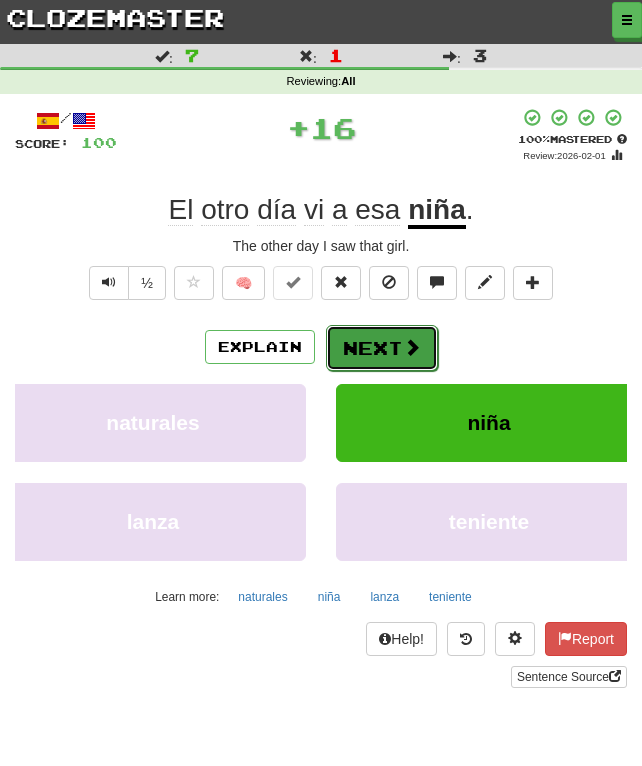 click on "Next" at bounding box center [382, 348] 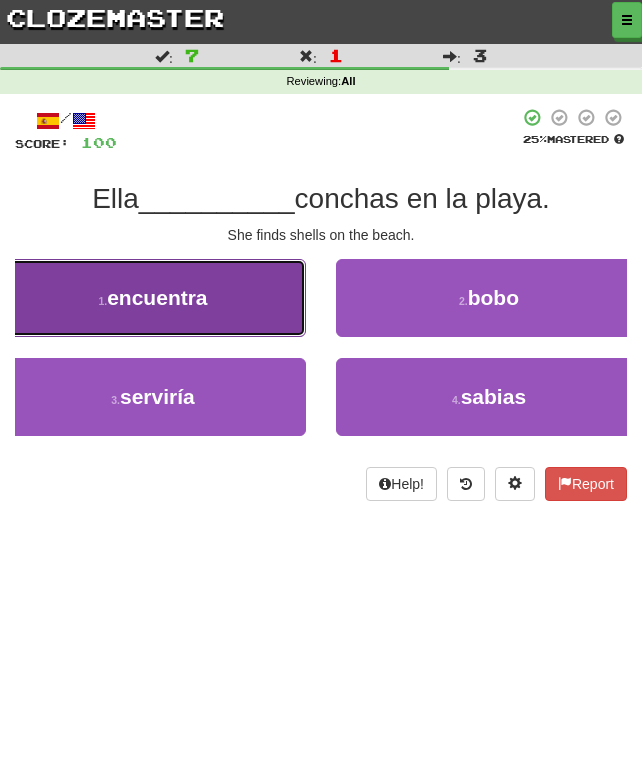 click on "1 .  encuentra" at bounding box center [153, 298] 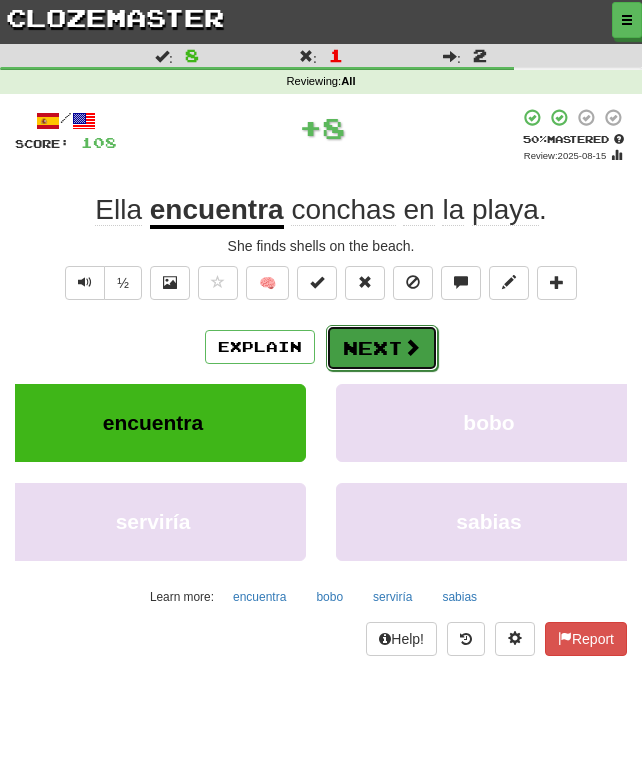 click on "Next" at bounding box center (382, 348) 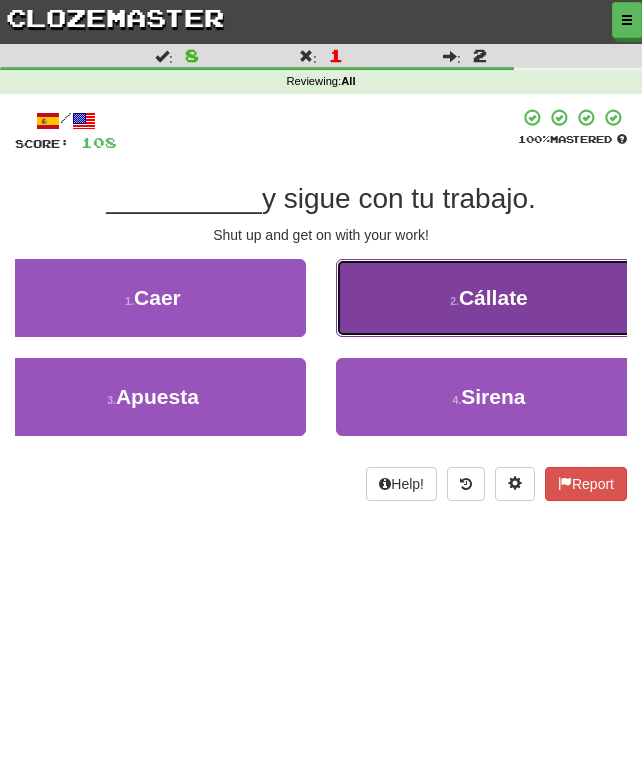 drag, startPoint x: 342, startPoint y: 294, endPoint x: 353, endPoint y: 294, distance: 11 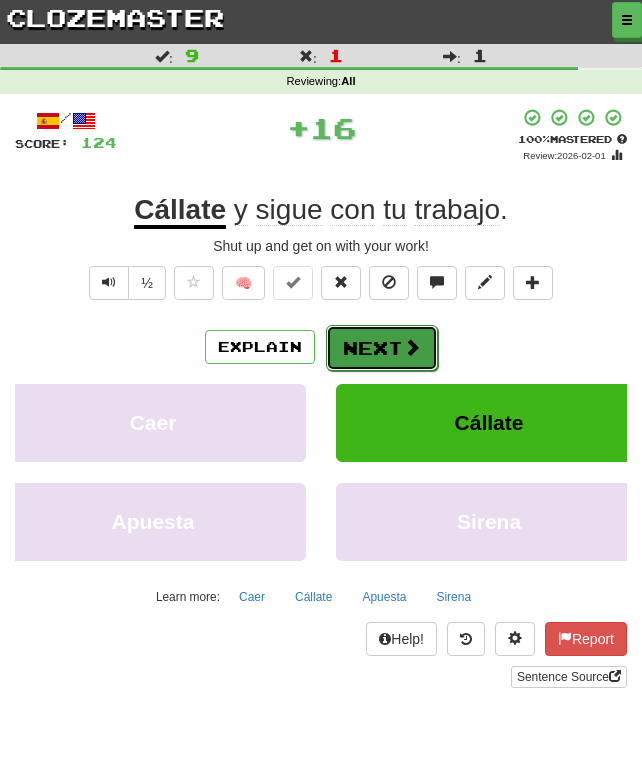click on "Next" at bounding box center [382, 348] 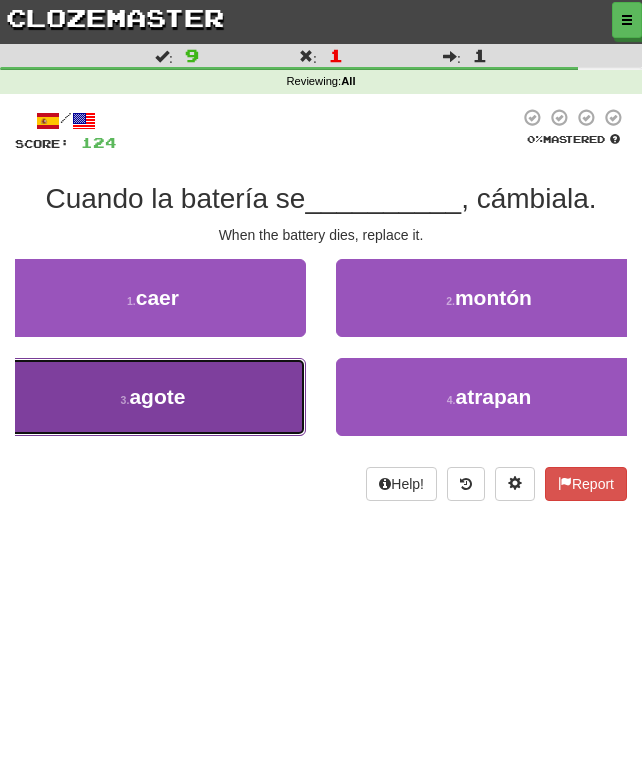 click on "3 .  agote" at bounding box center [153, 397] 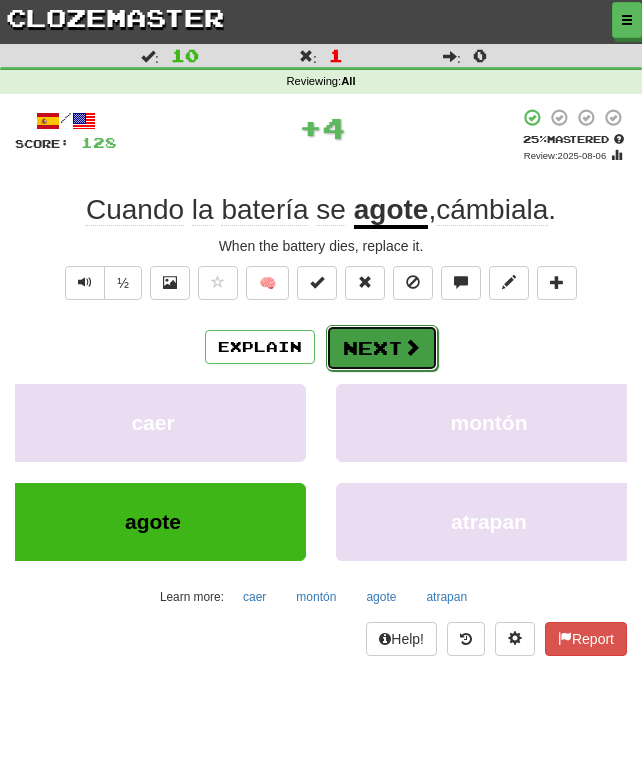 click on "Next" at bounding box center (382, 348) 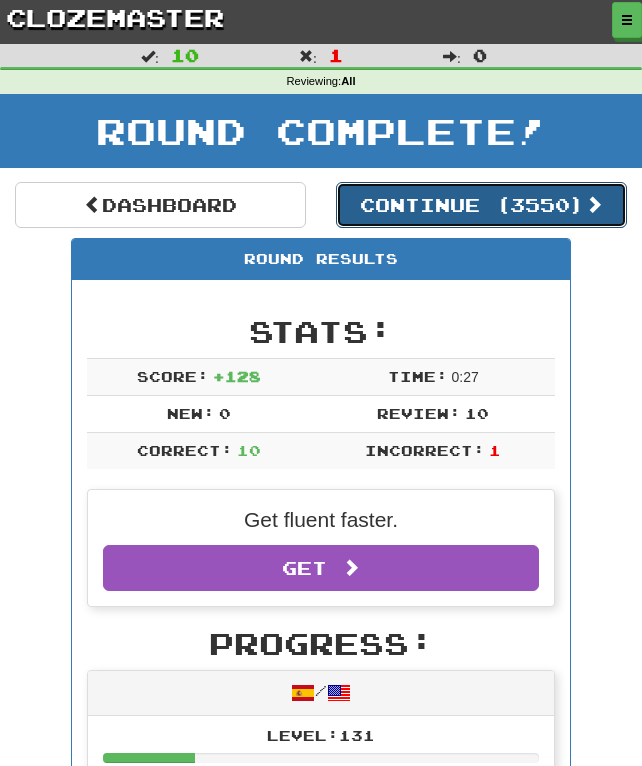 click on "Continue ( 3550 )" at bounding box center (481, 205) 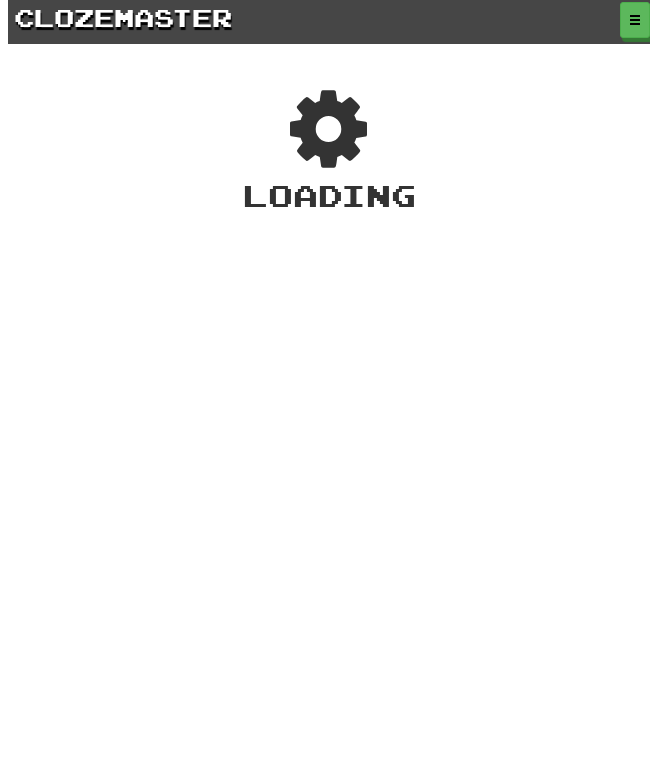 scroll, scrollTop: 0, scrollLeft: 0, axis: both 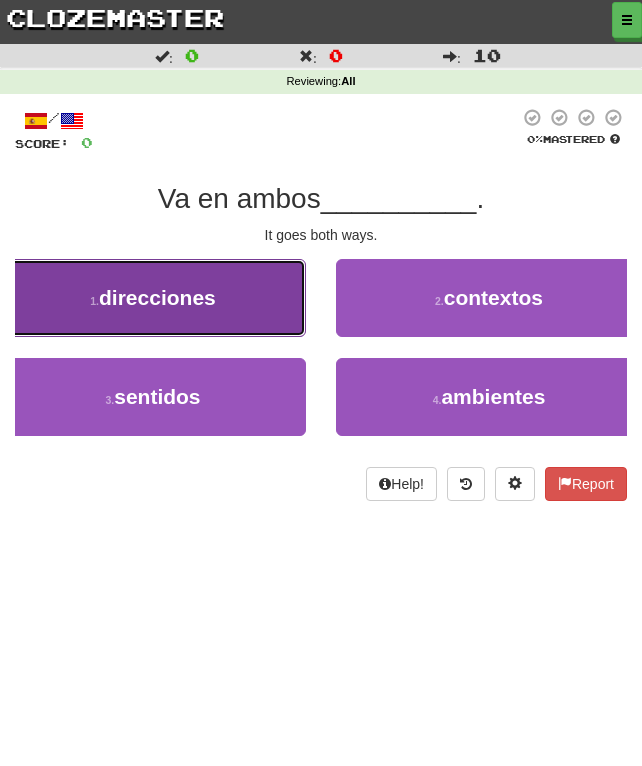click on "1 .  direcciones" at bounding box center [153, 298] 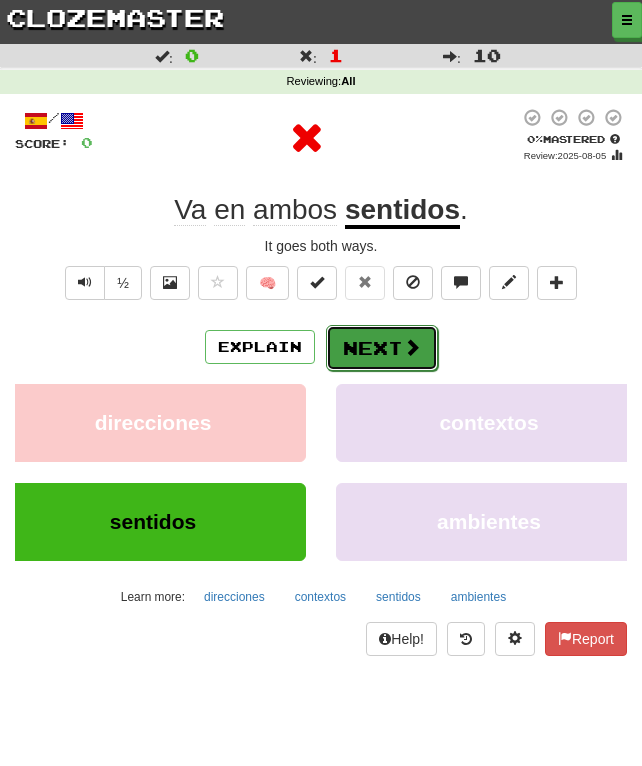 click on "Next" at bounding box center [382, 348] 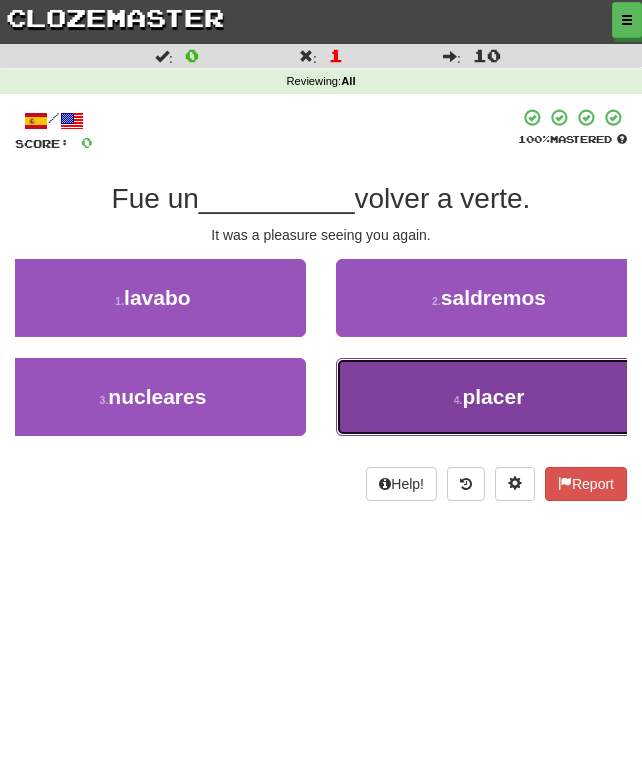 click on "4 .  placer" at bounding box center [489, 397] 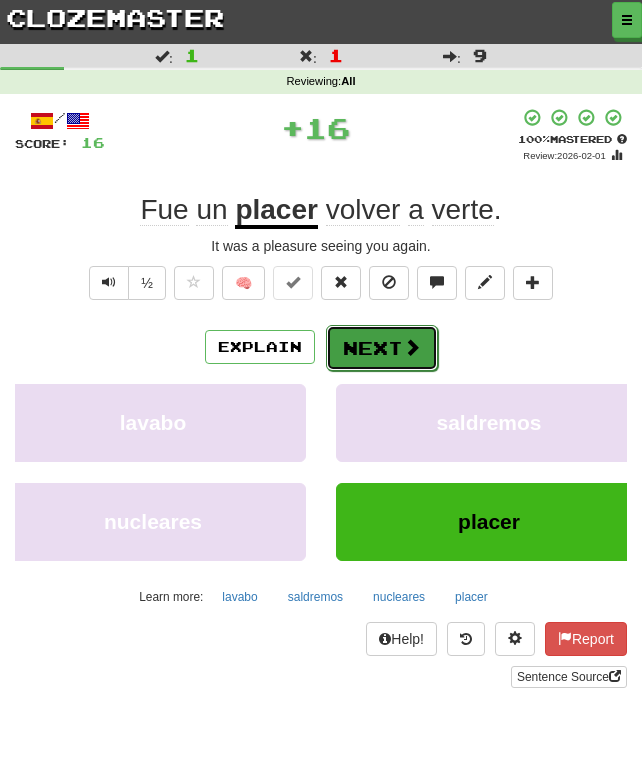 click on "Next" at bounding box center (382, 348) 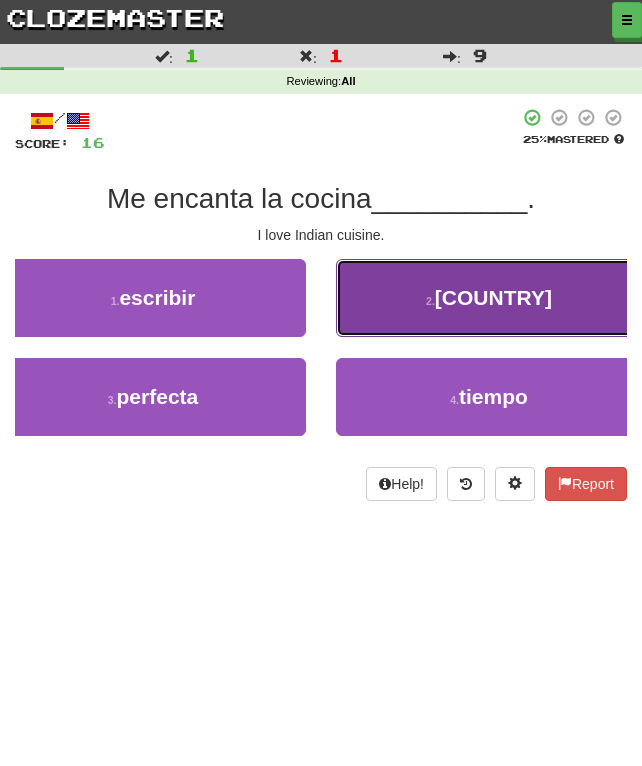 click on "2 .  [COUNTRY]" at bounding box center (489, 298) 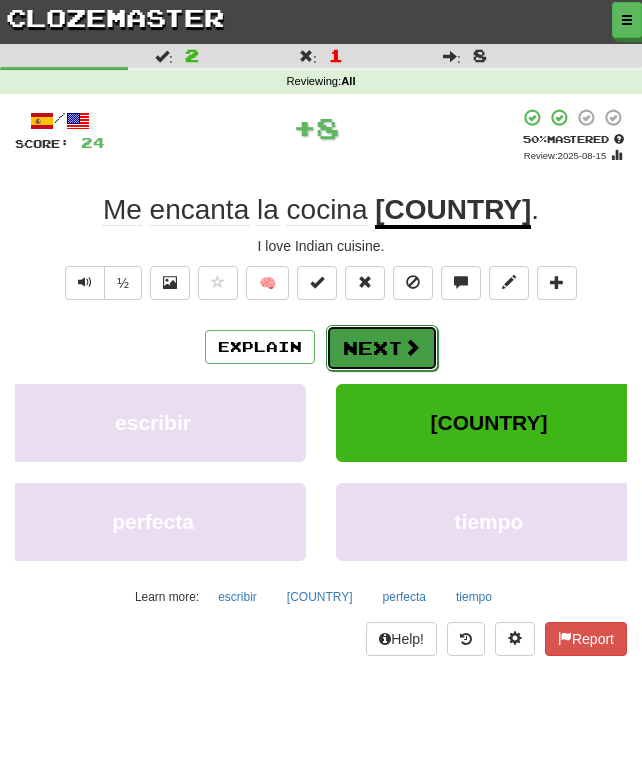 click on "Next" at bounding box center (382, 348) 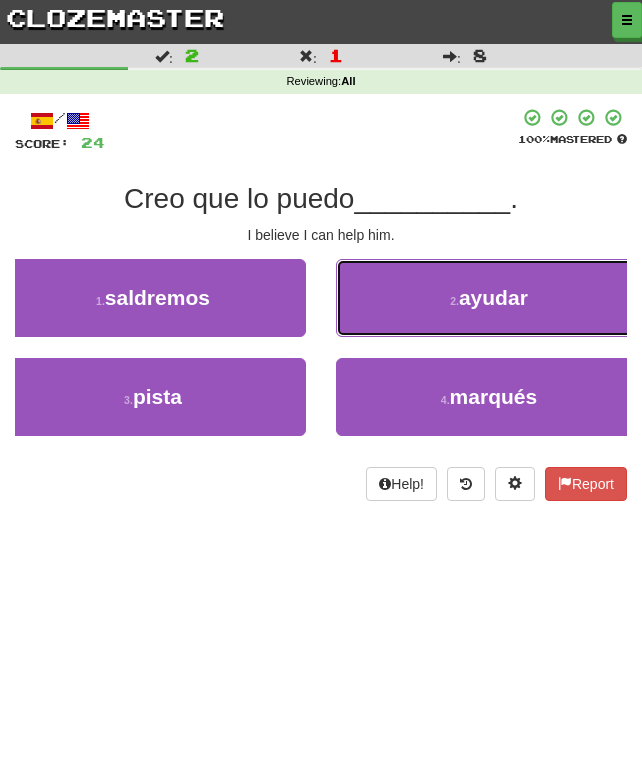 click on "2 .  ayudar" at bounding box center [489, 298] 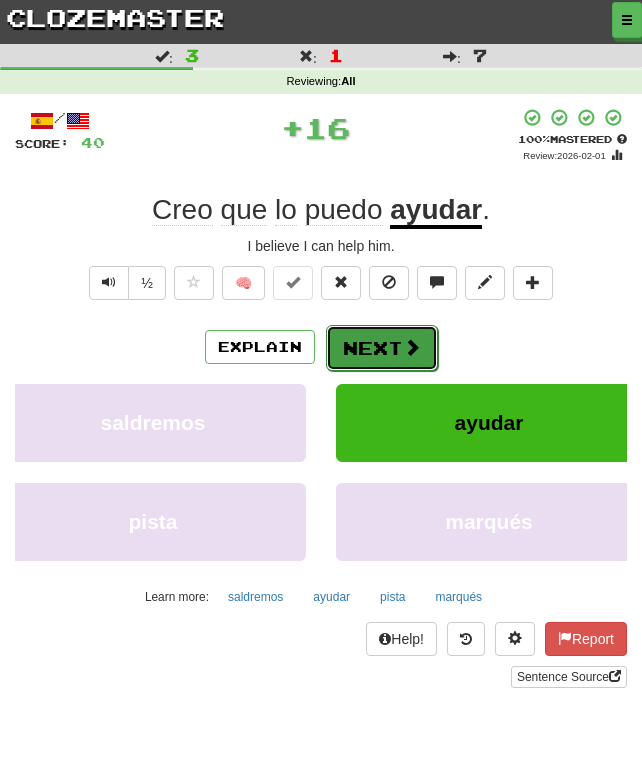click on "Next" at bounding box center (382, 348) 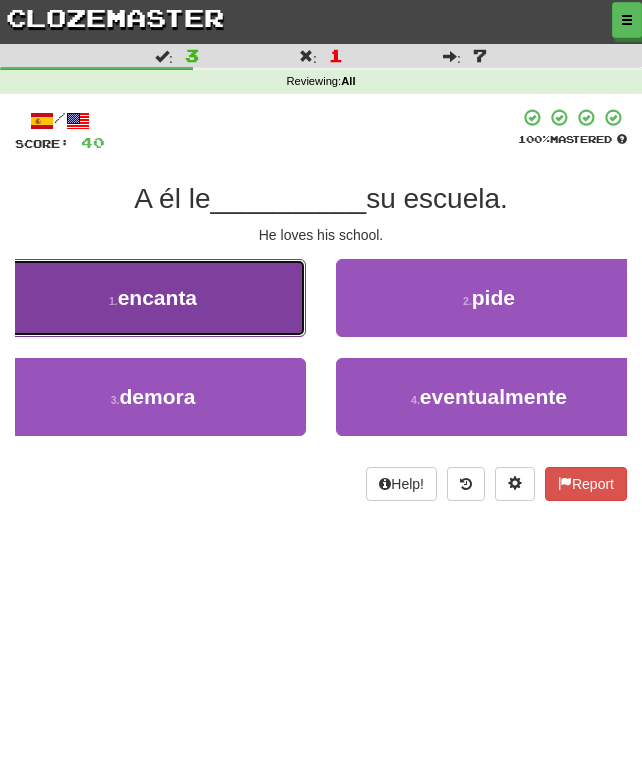 click on "1 .  encanta" at bounding box center (153, 298) 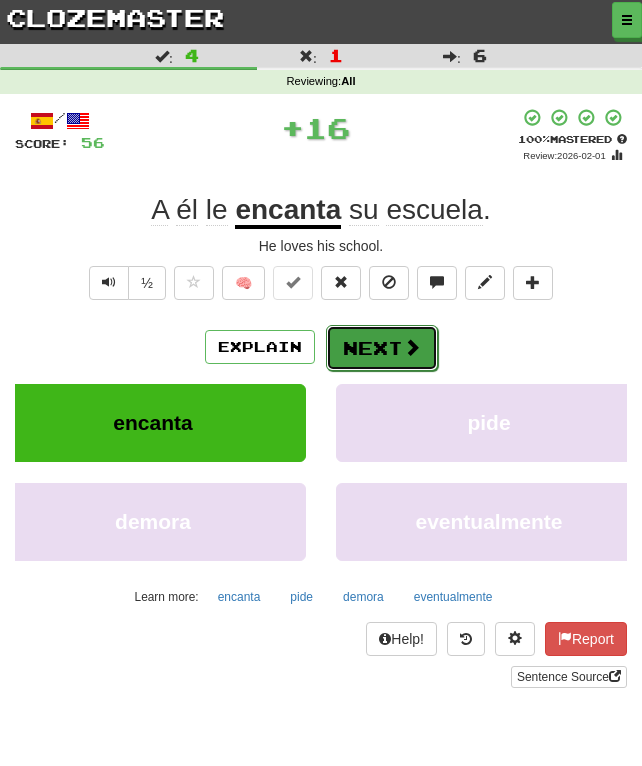 click on "Next" at bounding box center [382, 348] 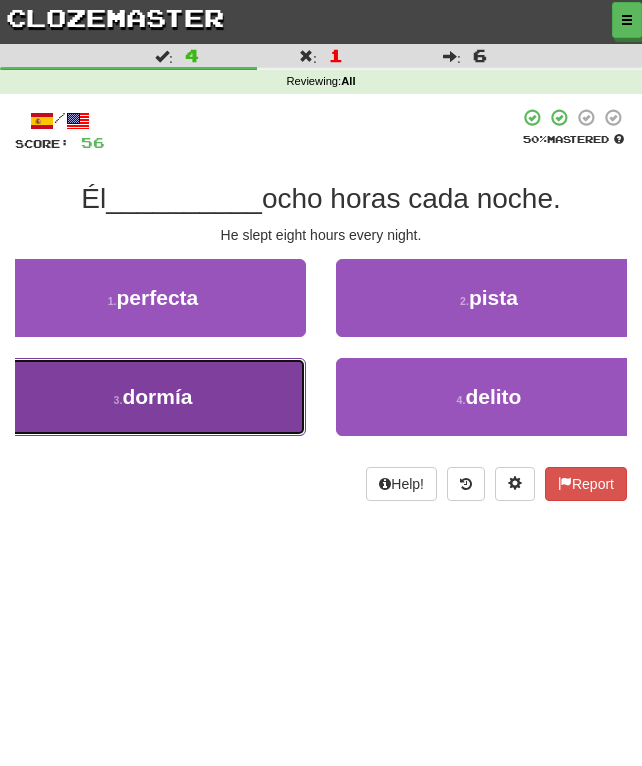 click on "3 .  dormía" at bounding box center (153, 397) 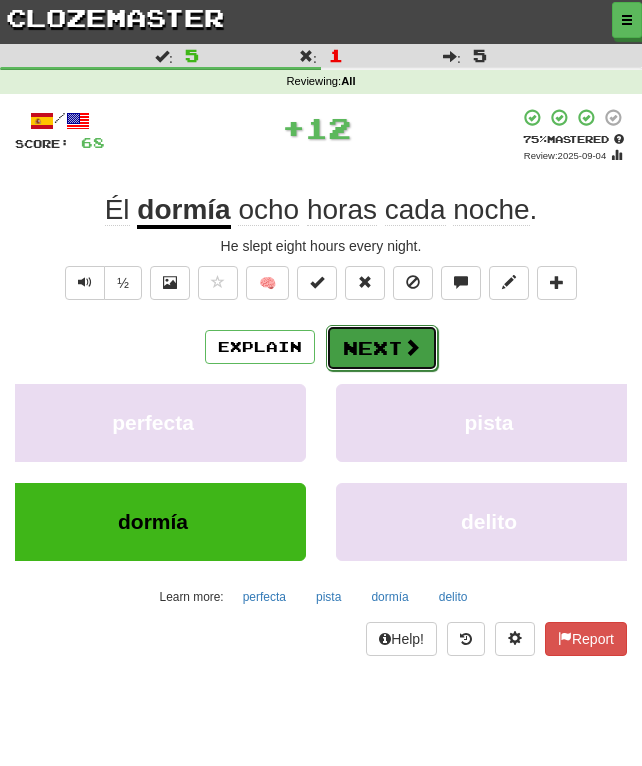 click on "Next" at bounding box center (382, 348) 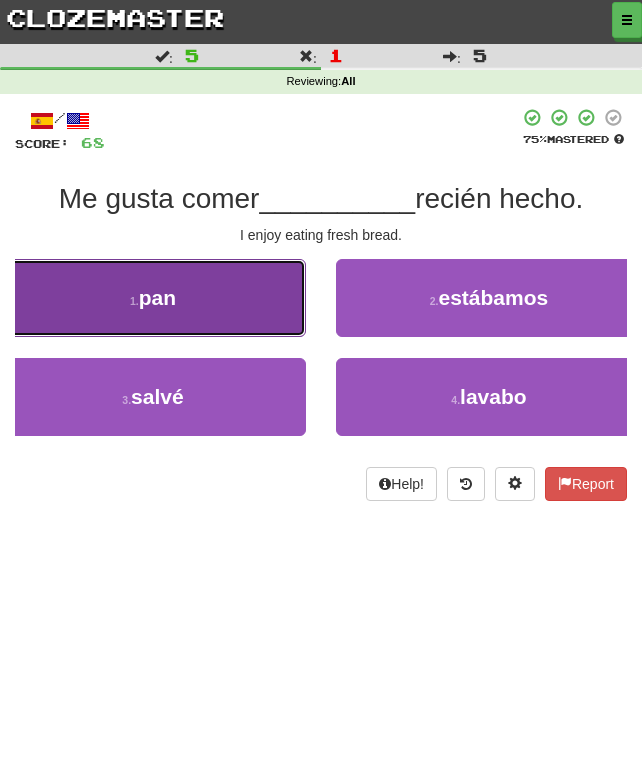 click on "1 .  pan" at bounding box center (153, 298) 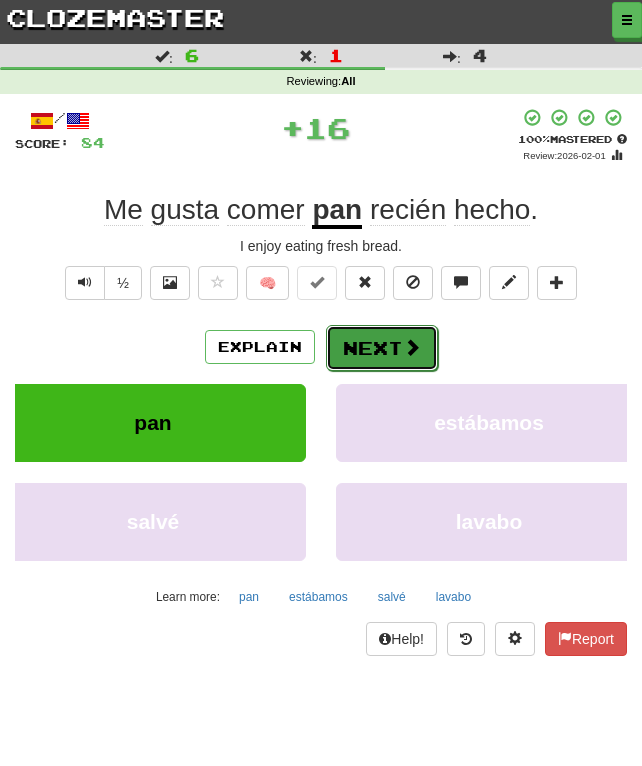 click on "Next" at bounding box center (382, 348) 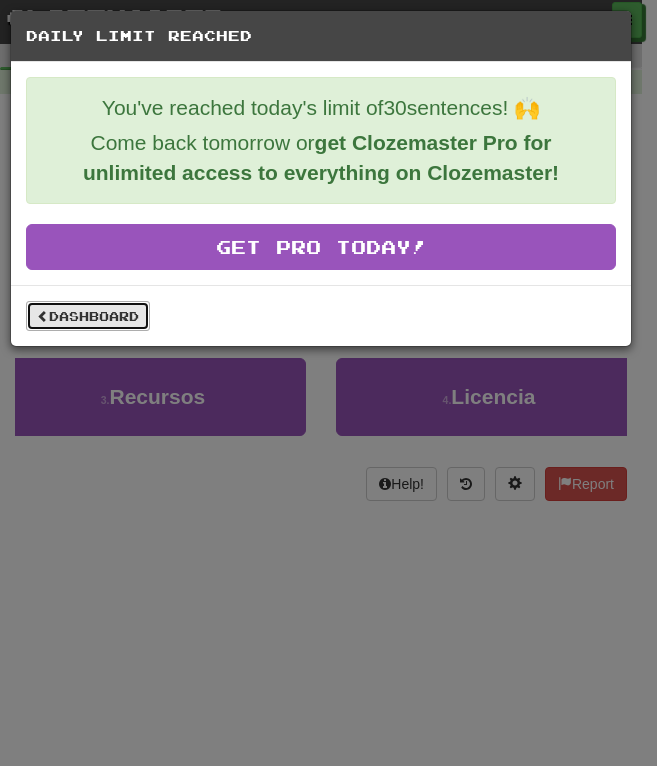 click on "Dashboard" at bounding box center [88, 316] 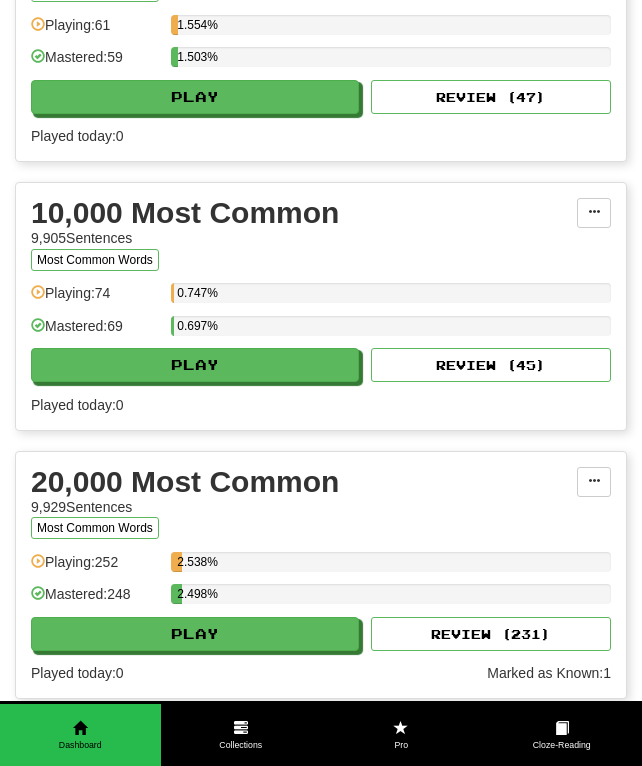 scroll, scrollTop: 2400, scrollLeft: 0, axis: vertical 